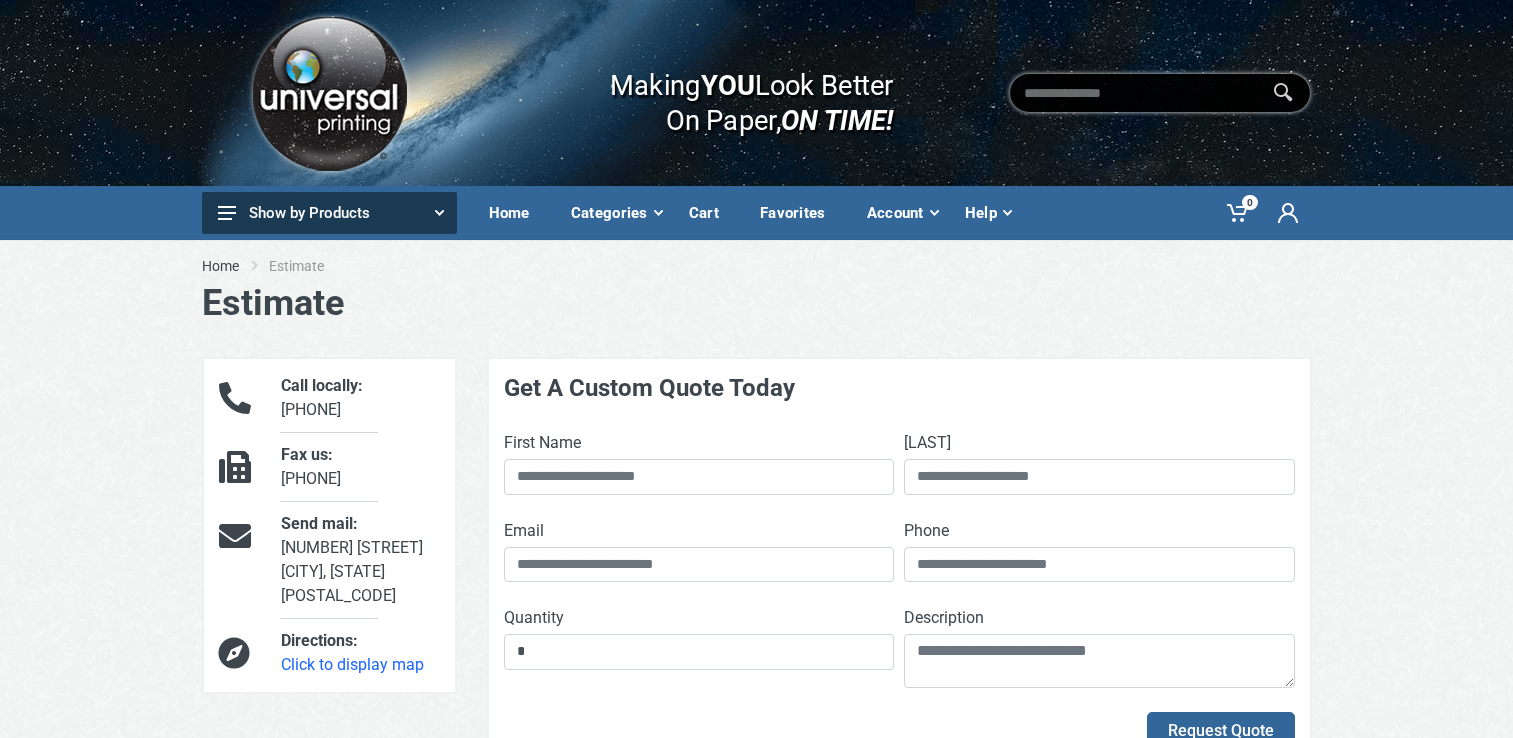 scroll, scrollTop: 0, scrollLeft: 0, axis: both 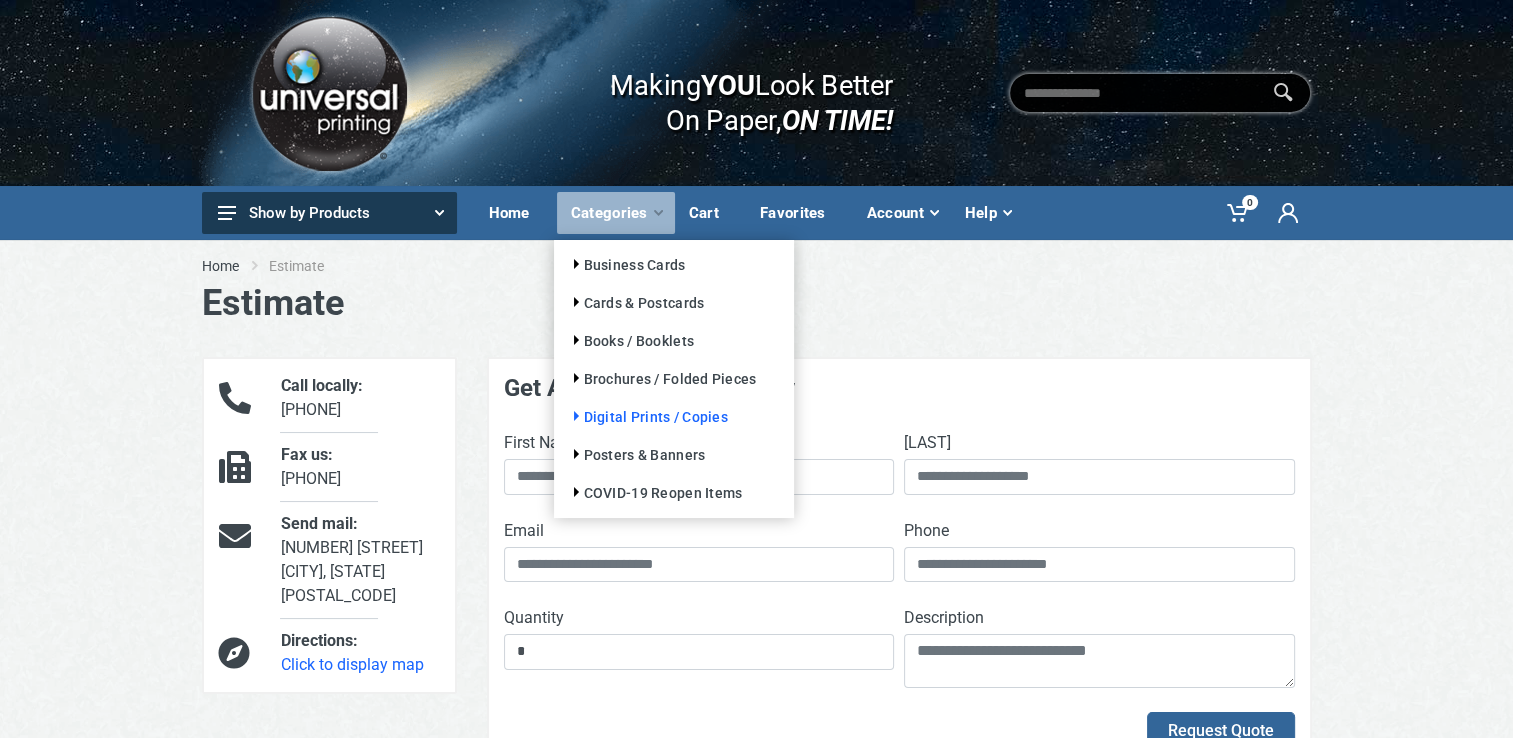 click on "Digital Prints / Copies" at bounding box center [625, 265] 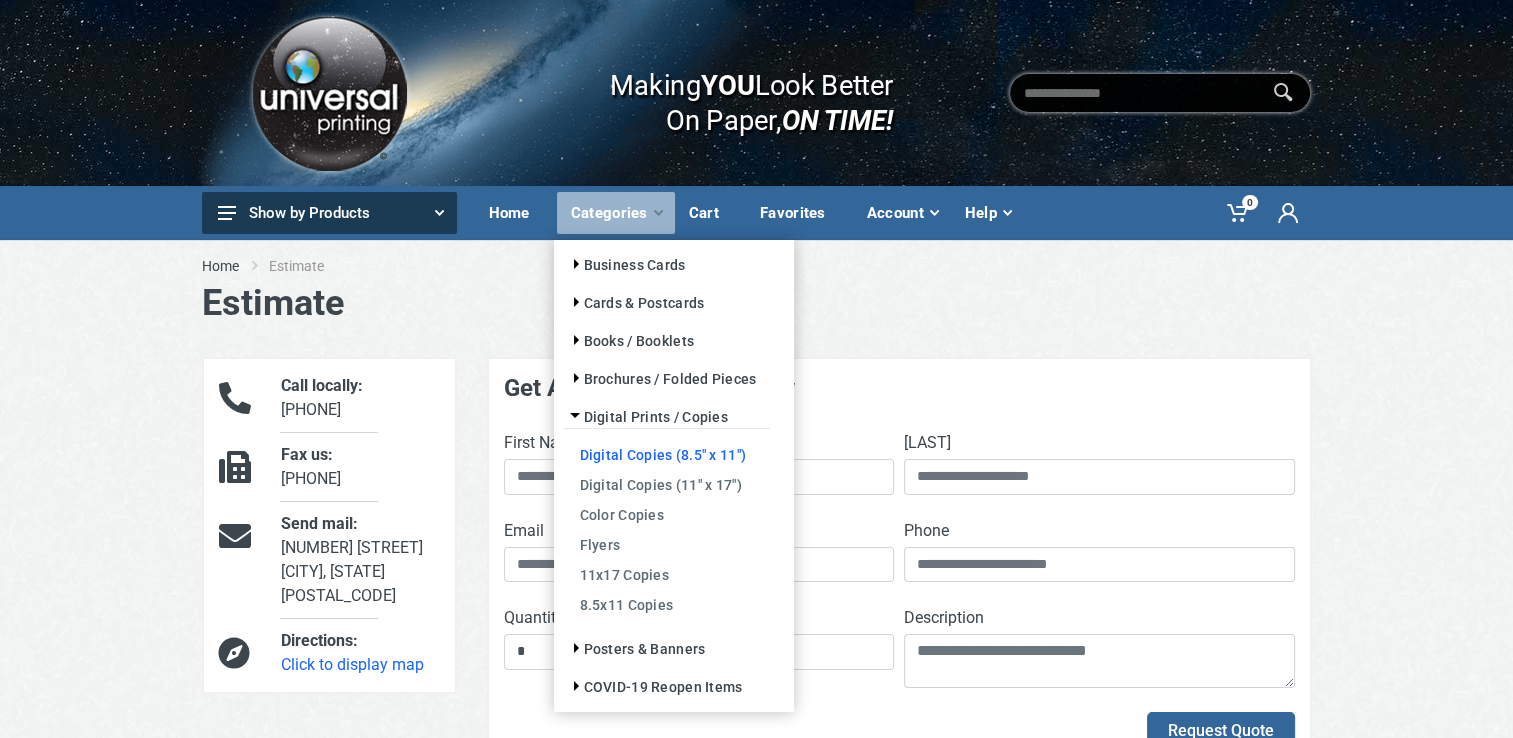 click on "Digital Copies (8.5" x 11")" at bounding box center (667, 454) 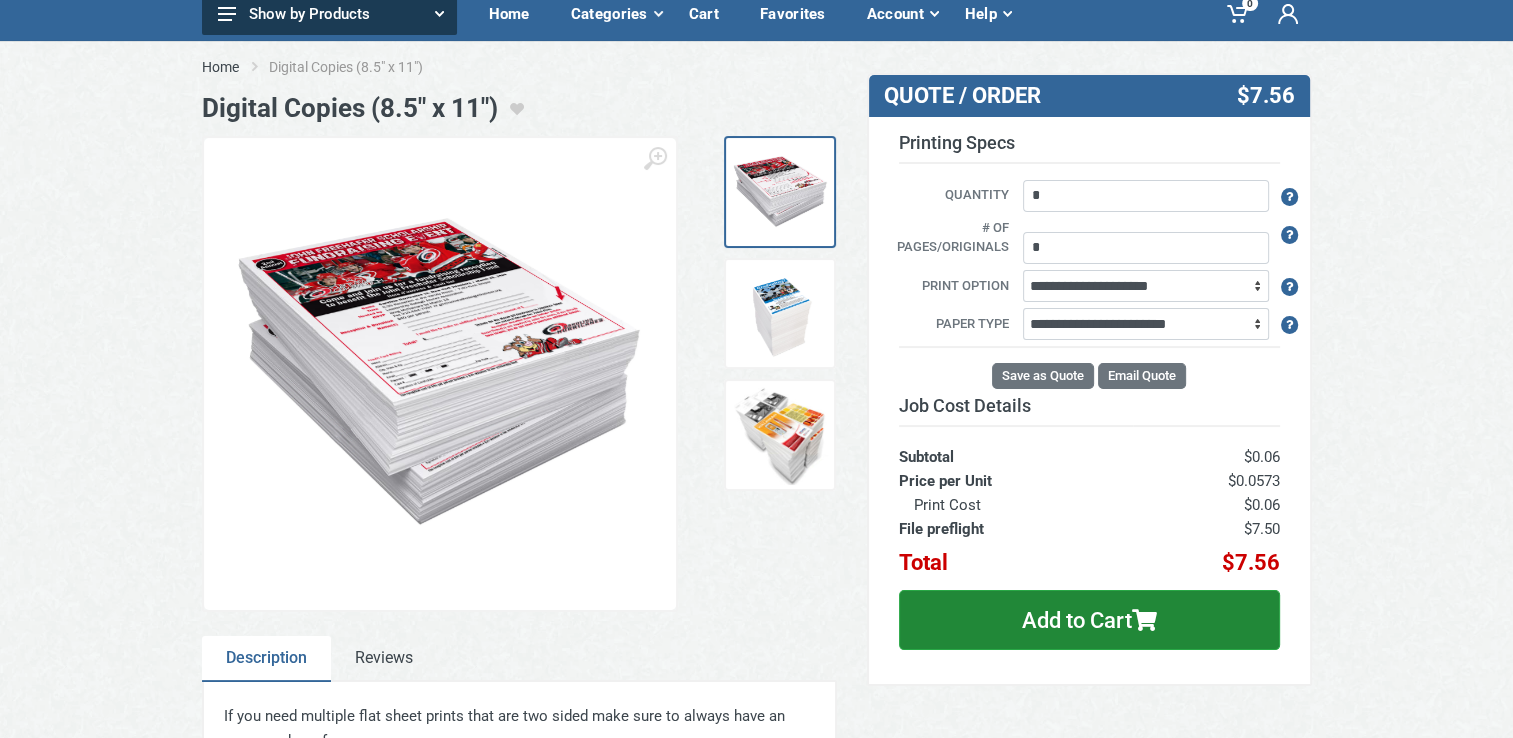 scroll, scrollTop: 200, scrollLeft: 0, axis: vertical 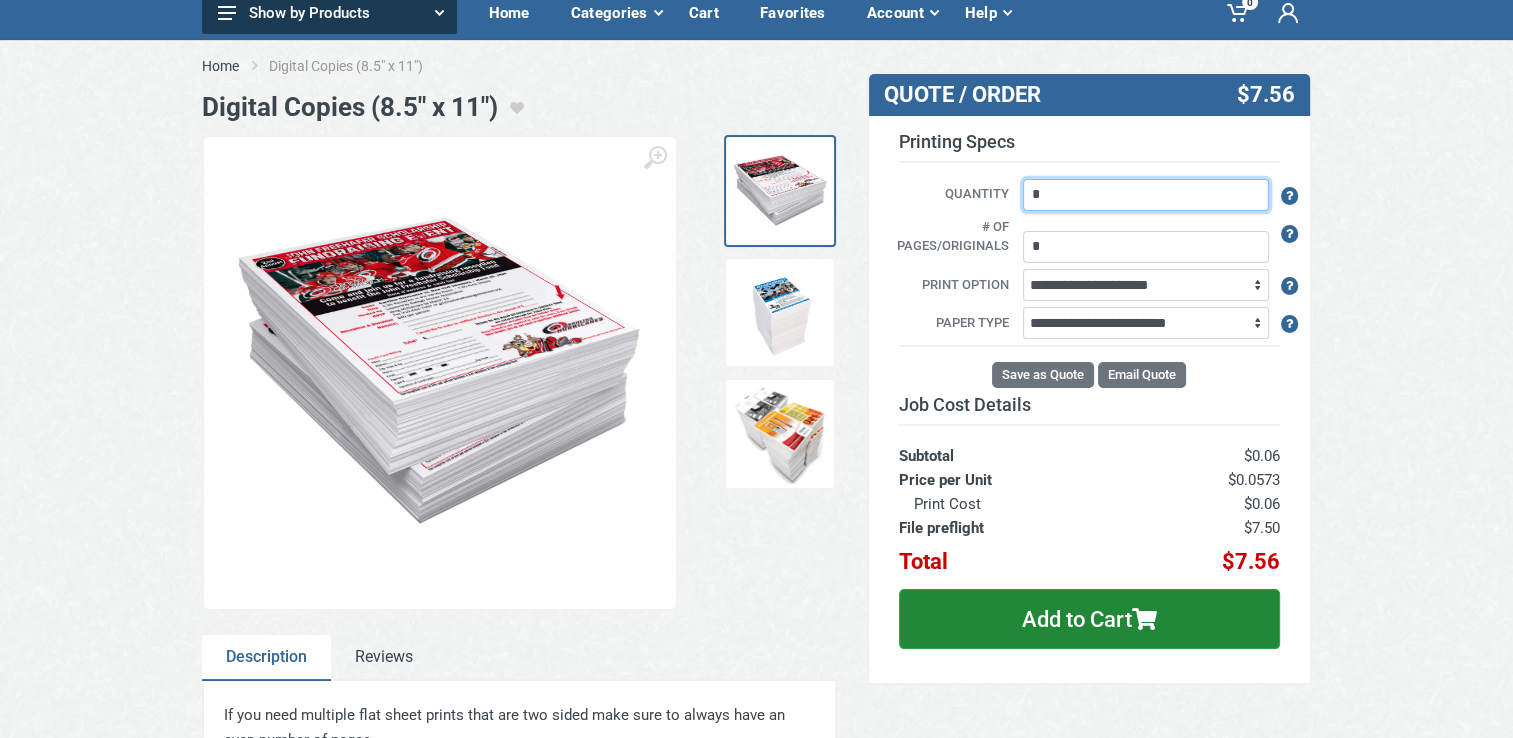 click on "*" at bounding box center (1146, 195) 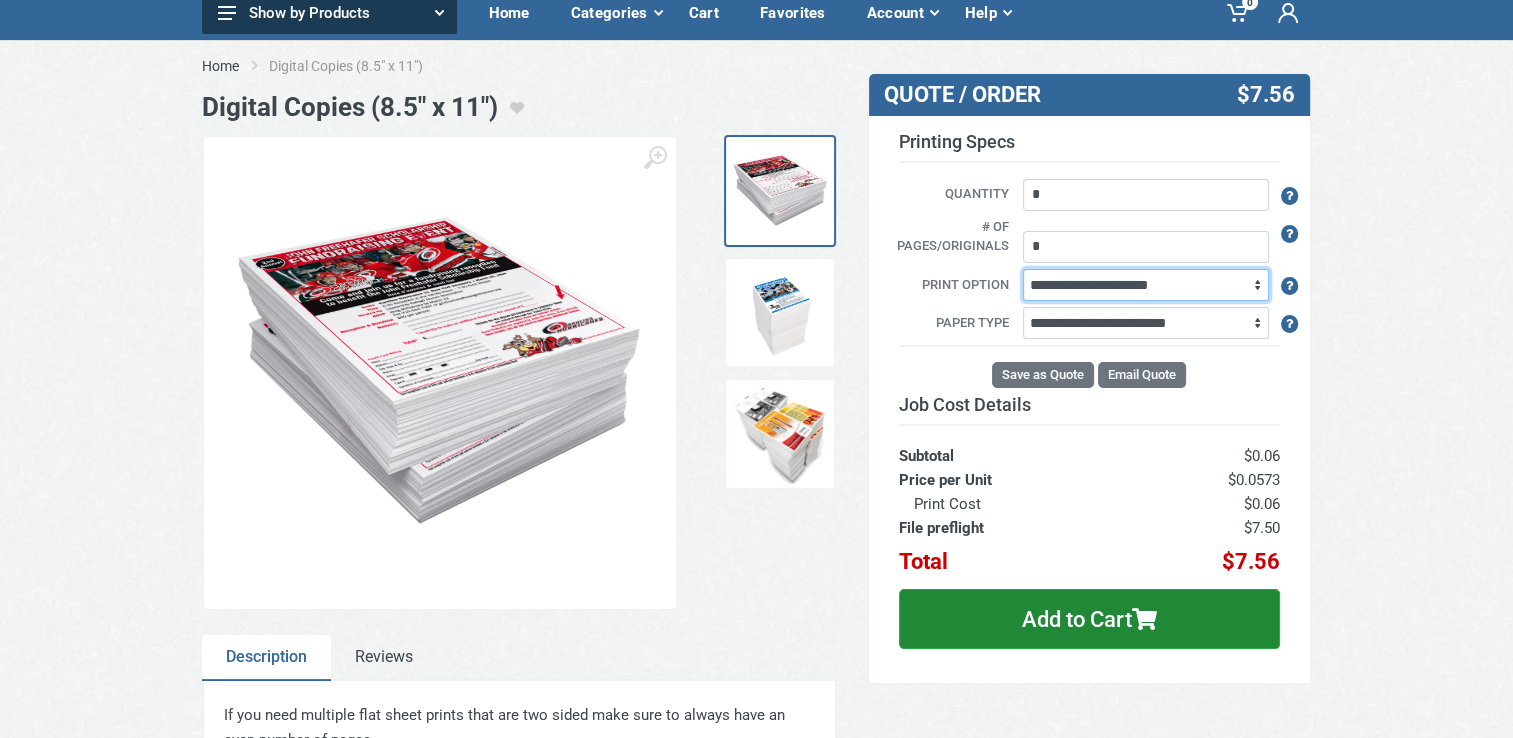 click on "**********" at bounding box center (1146, 285) 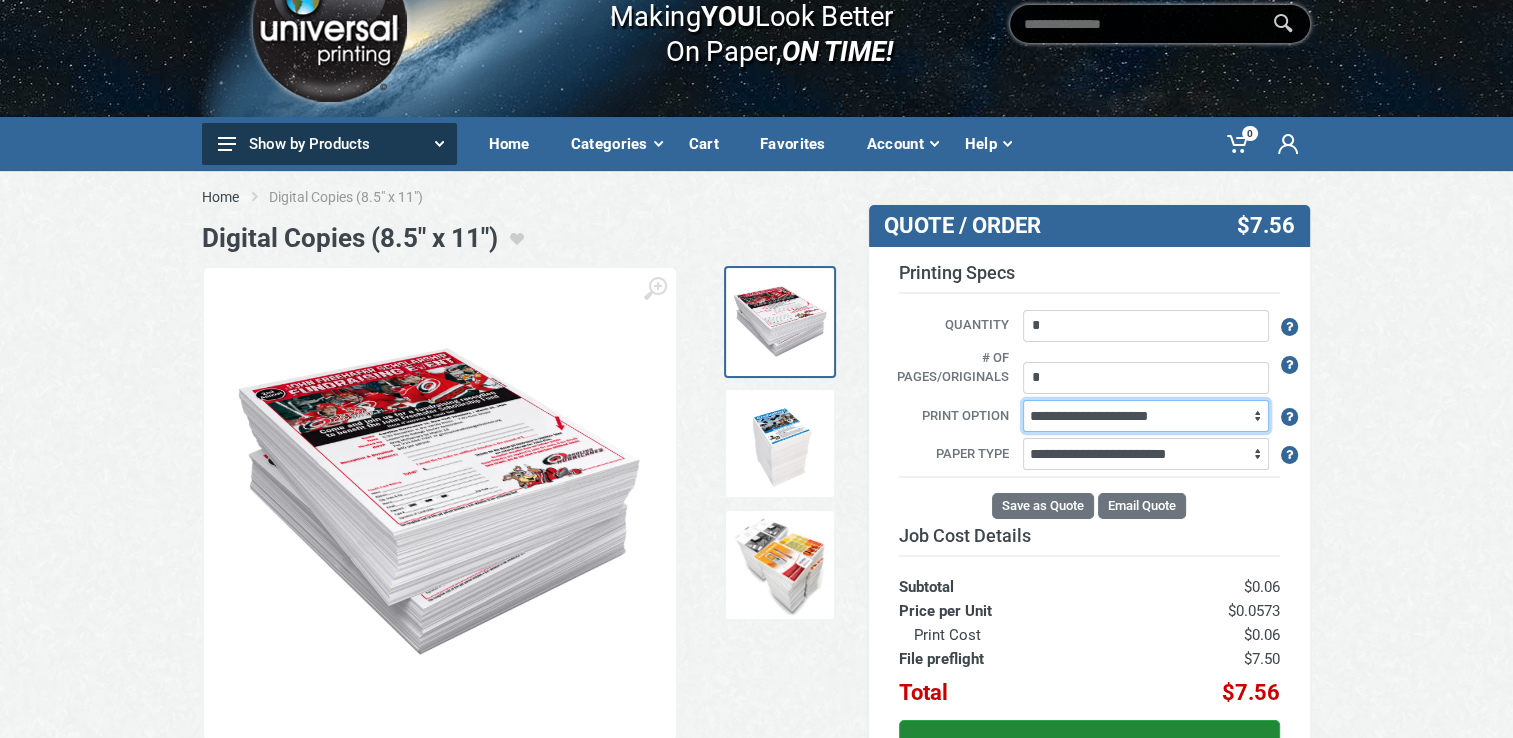 scroll, scrollTop: 100, scrollLeft: 0, axis: vertical 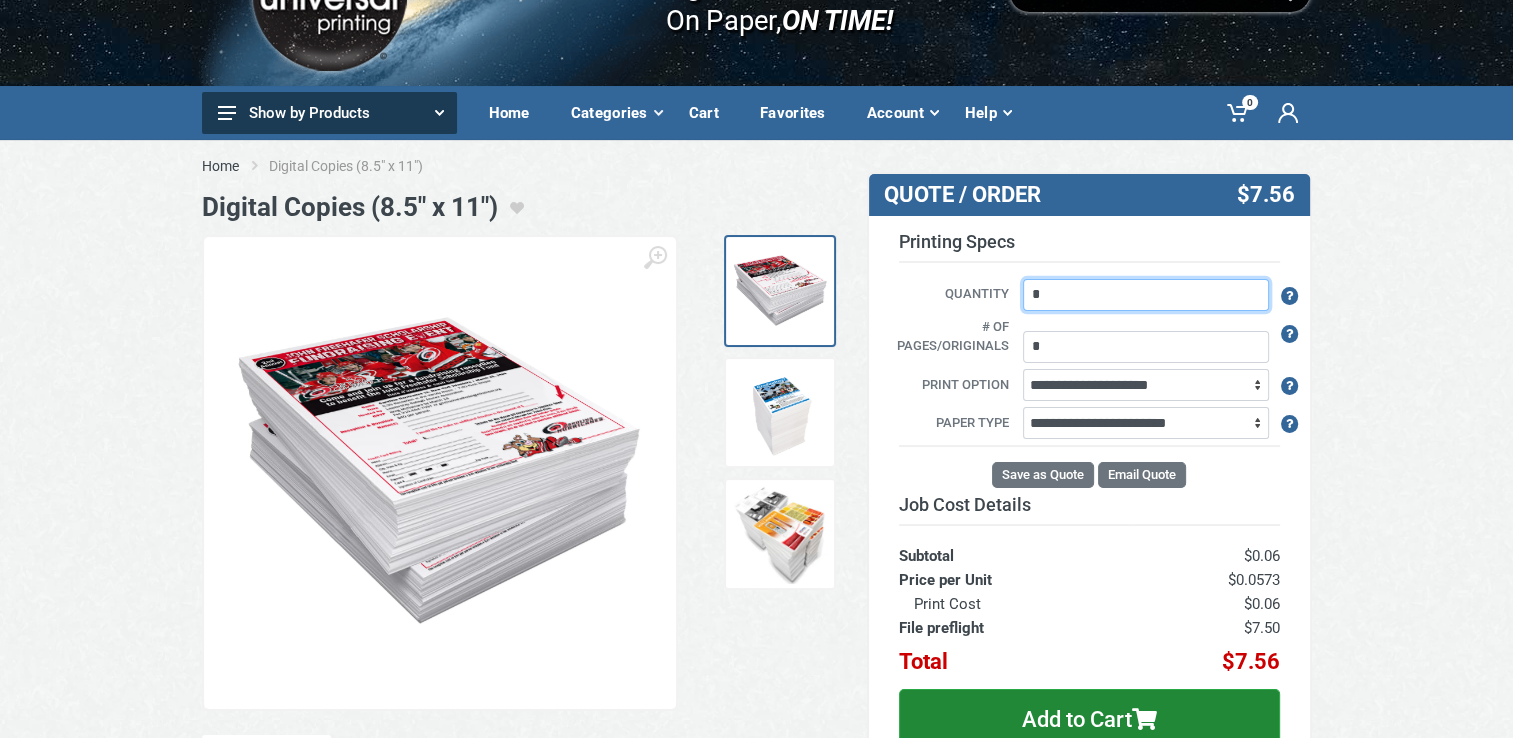 click on "*" at bounding box center [1146, 295] 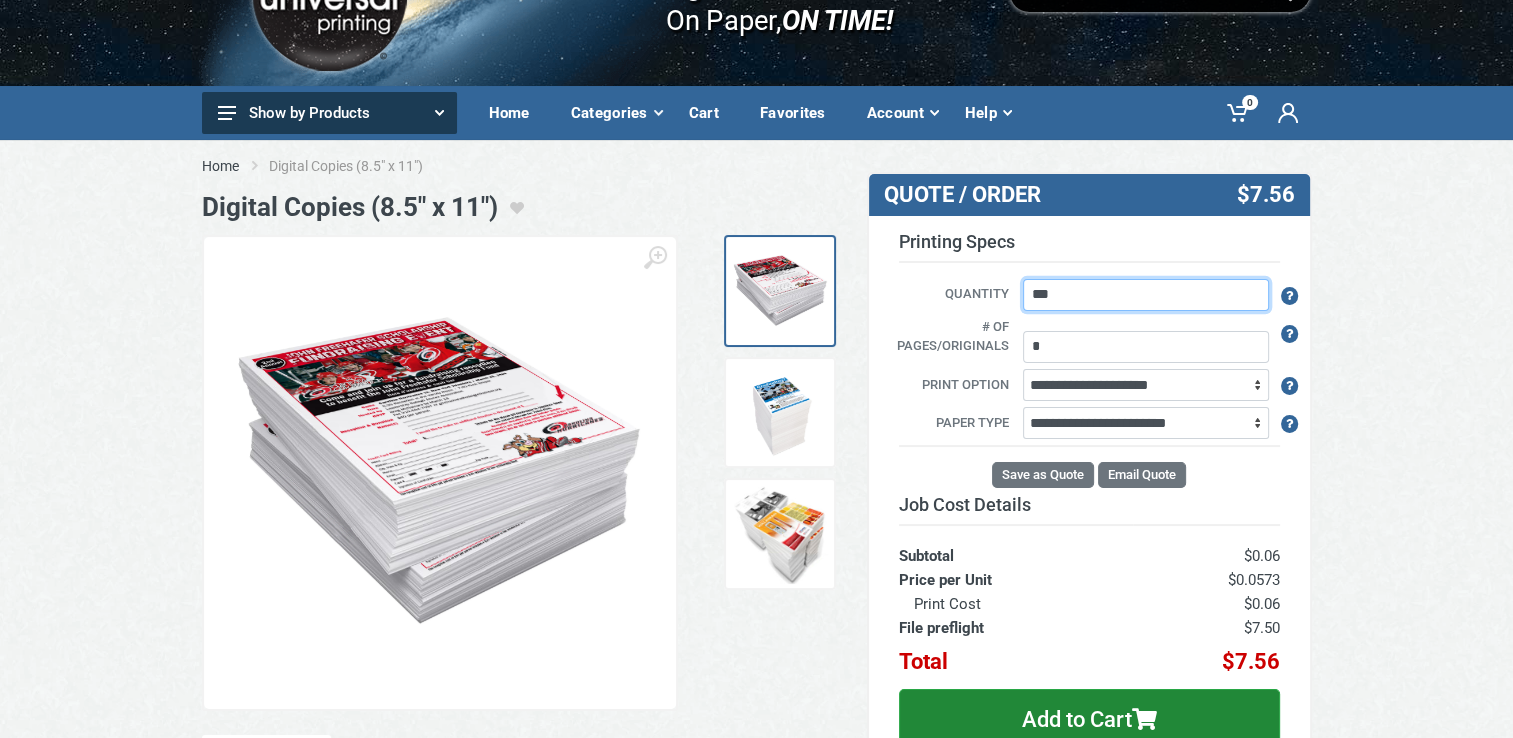 type on "***" 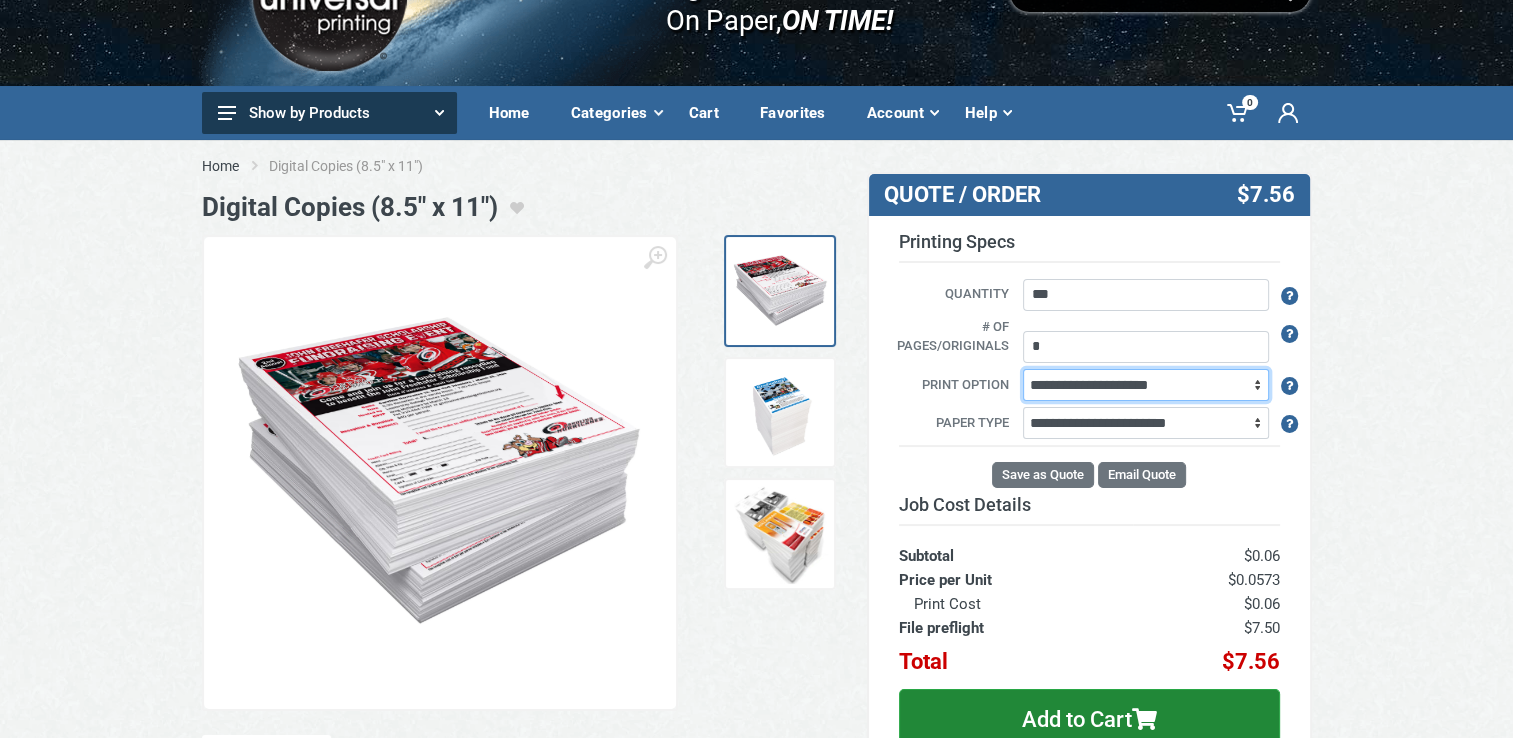 click on "**********" at bounding box center (1146, 385) 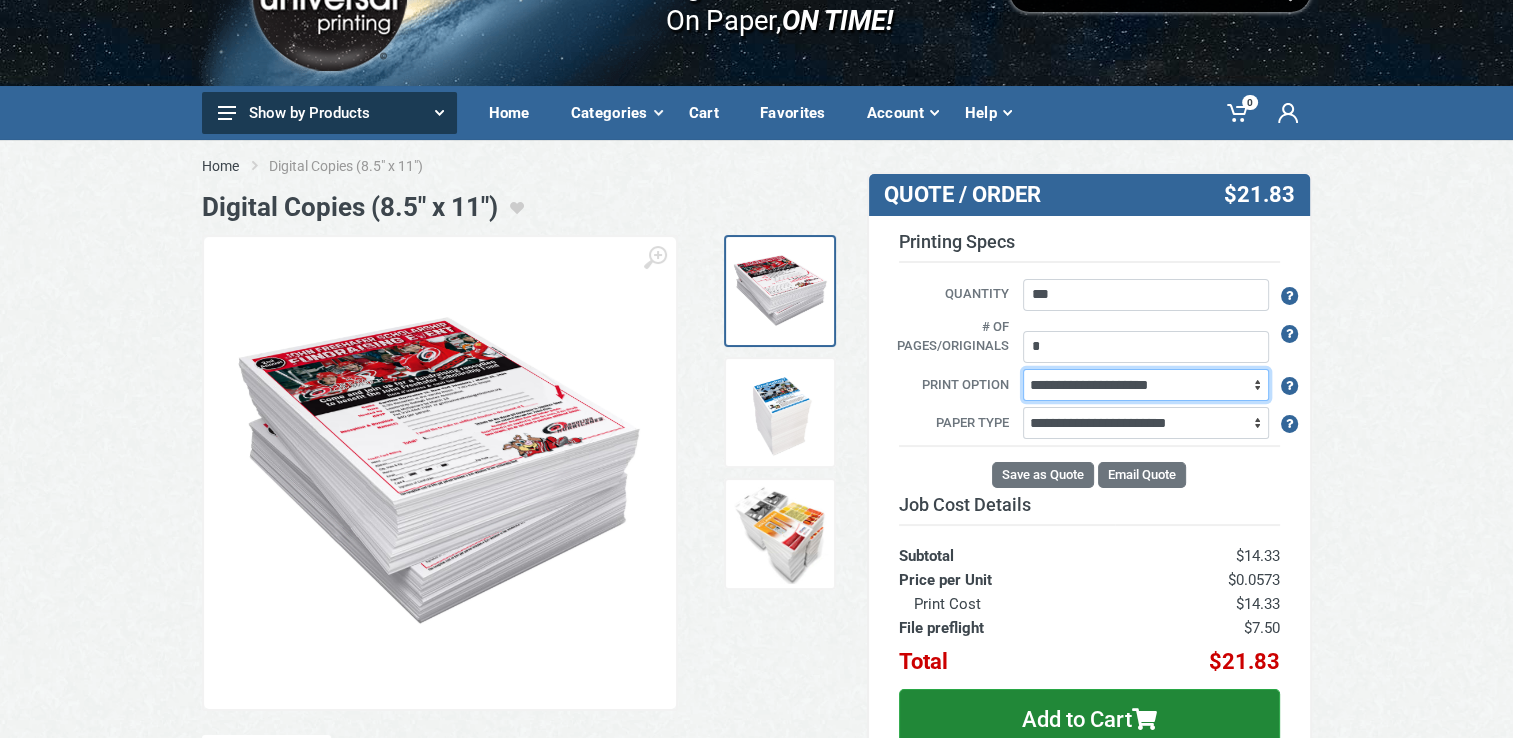 select on "**" 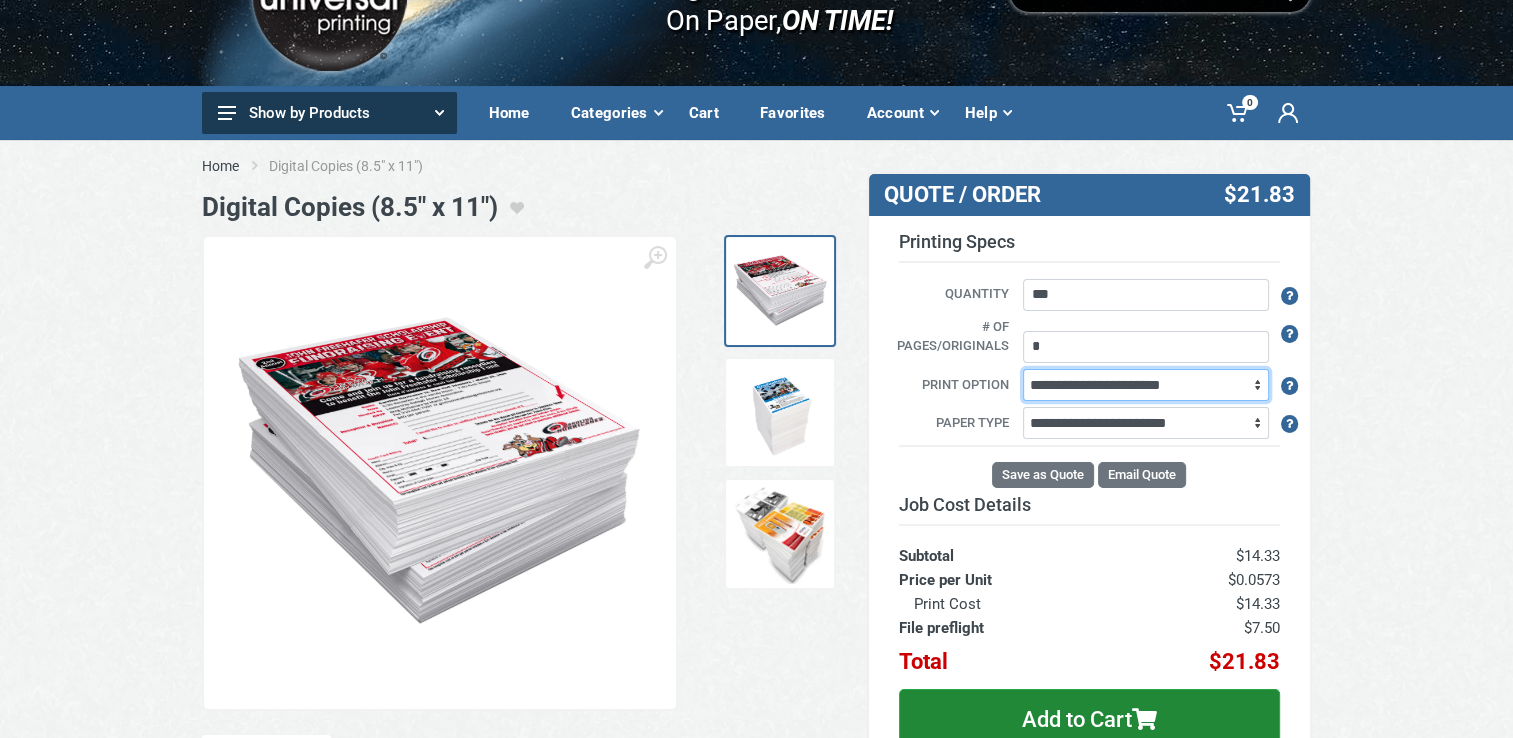 click on "**********" at bounding box center [1146, 385] 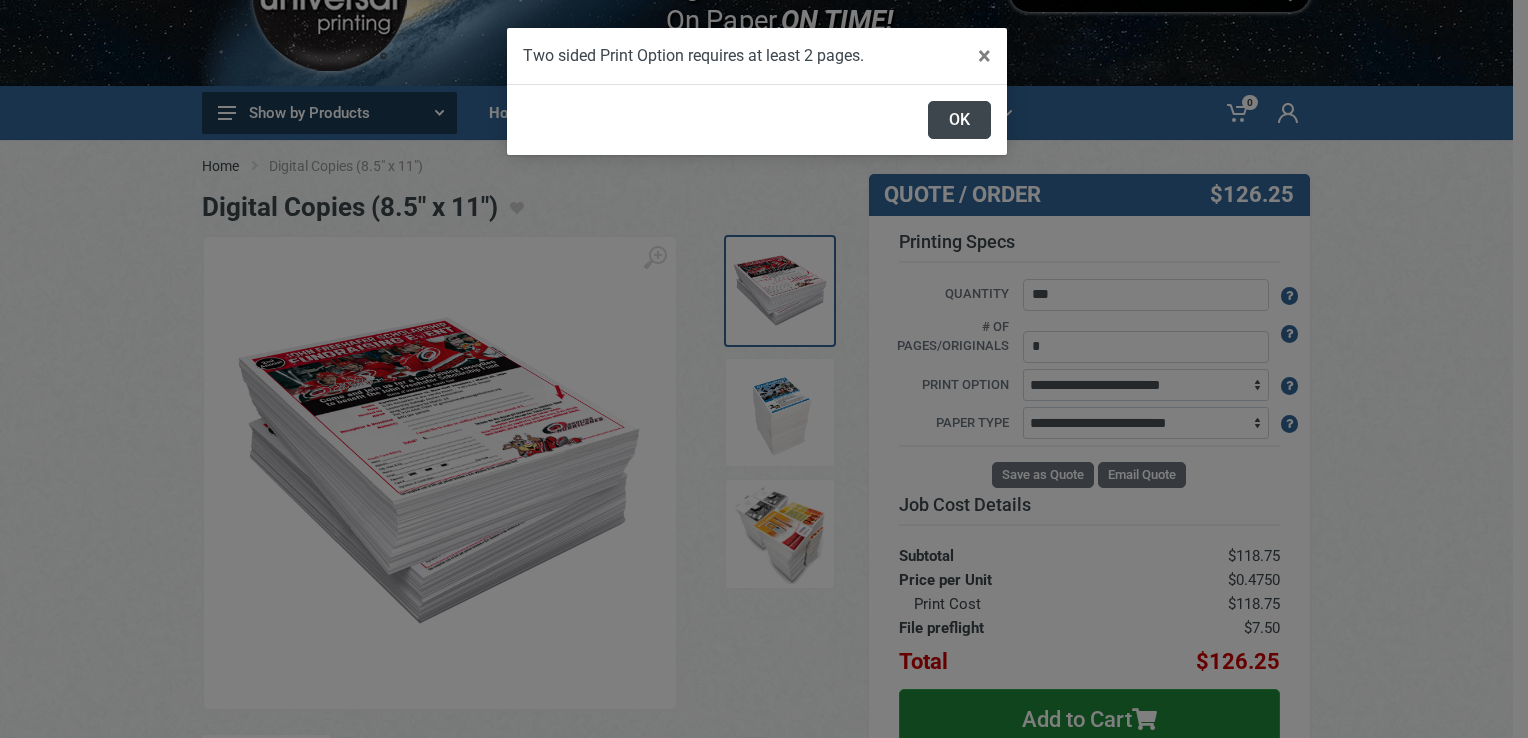 click on "OK" at bounding box center [959, 120] 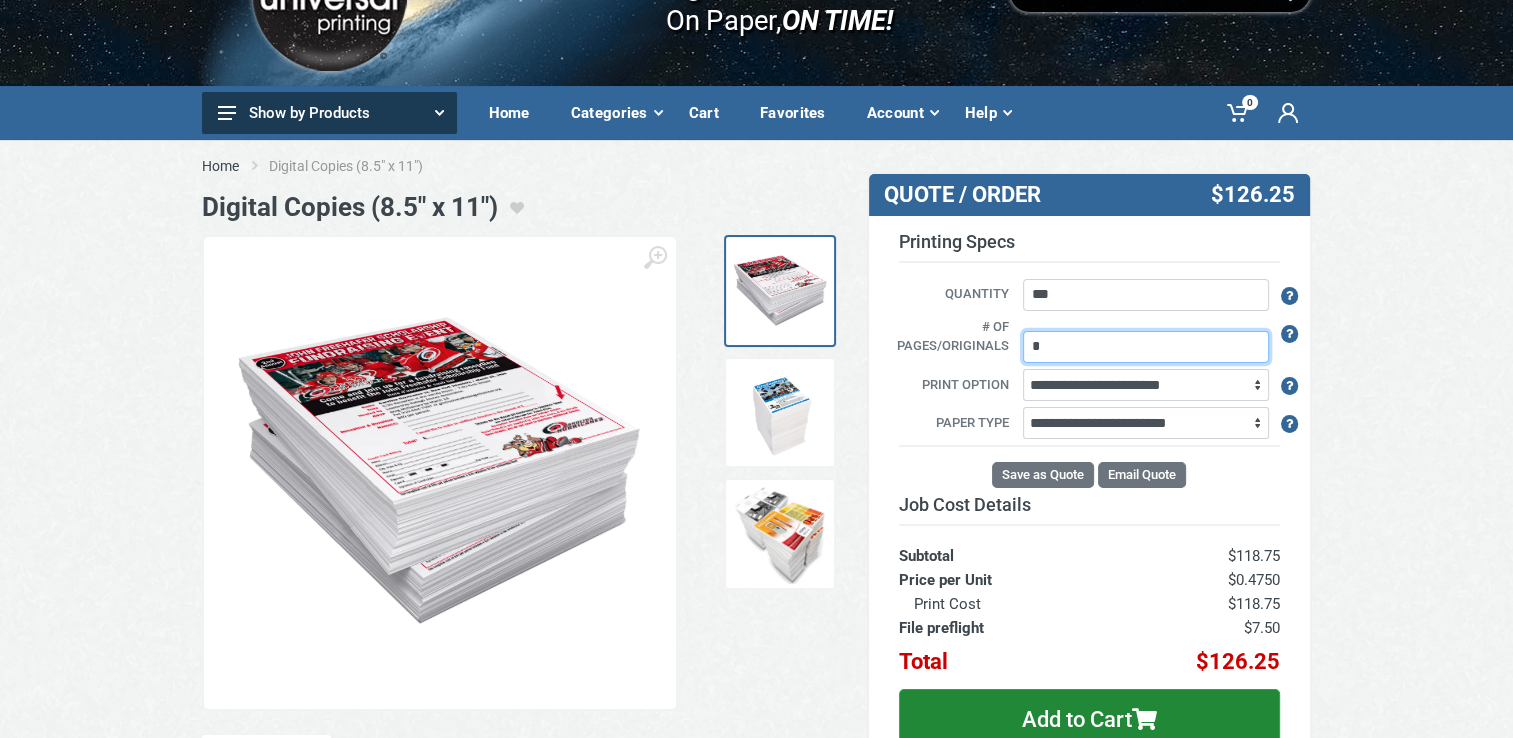 drag, startPoint x: 1046, startPoint y: 326, endPoint x: 1020, endPoint y: 327, distance: 26.019224 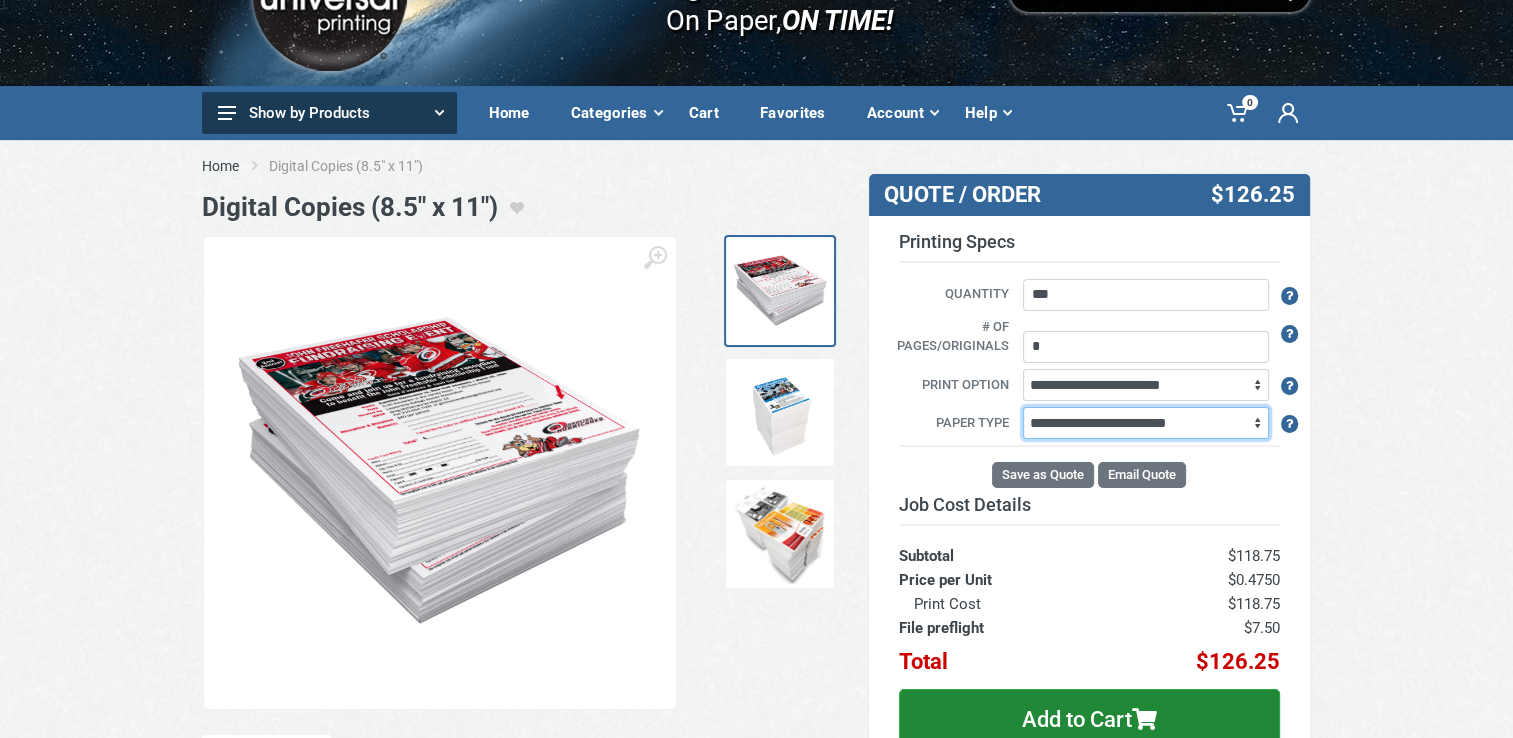 click on "**********" at bounding box center [1146, 423] 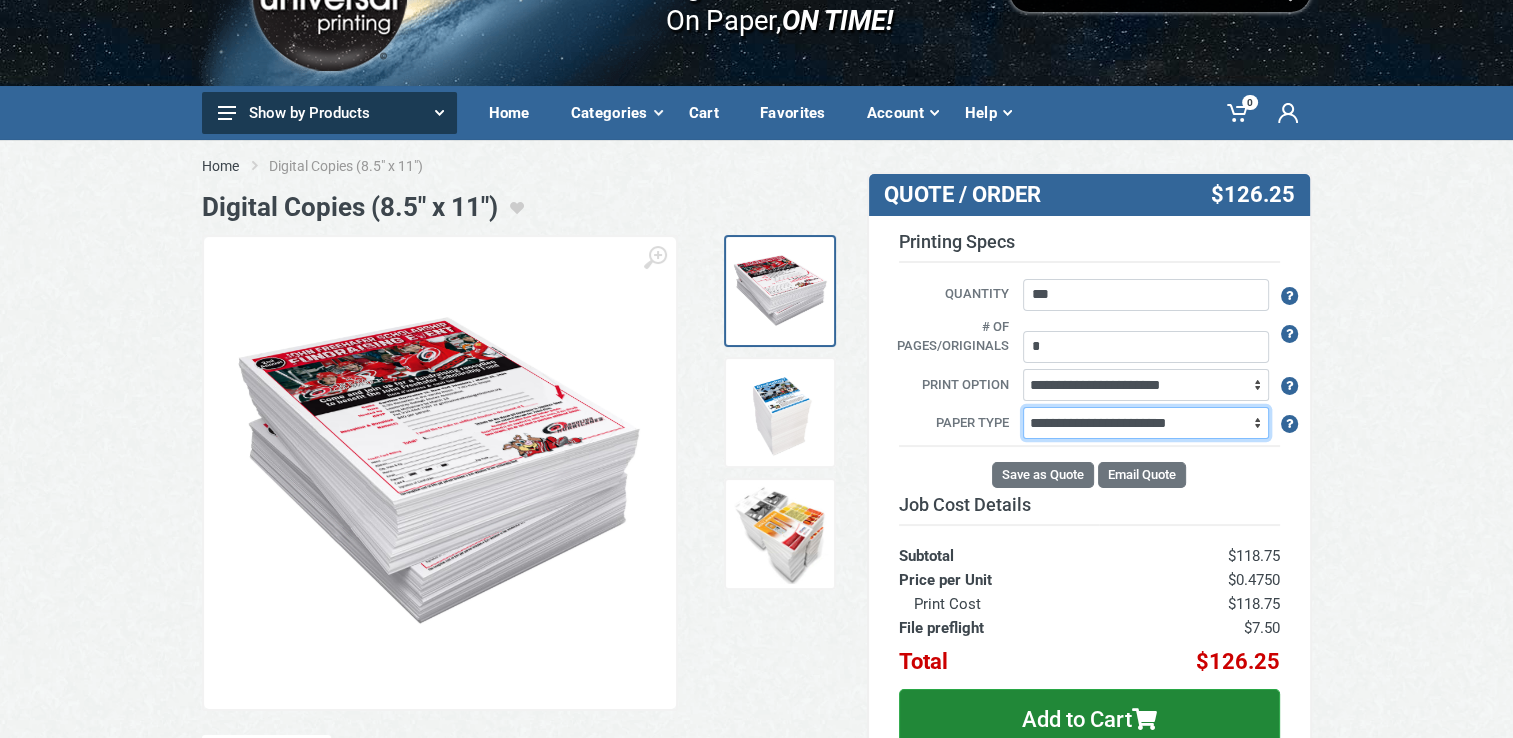 click on "**********" at bounding box center (1146, 423) 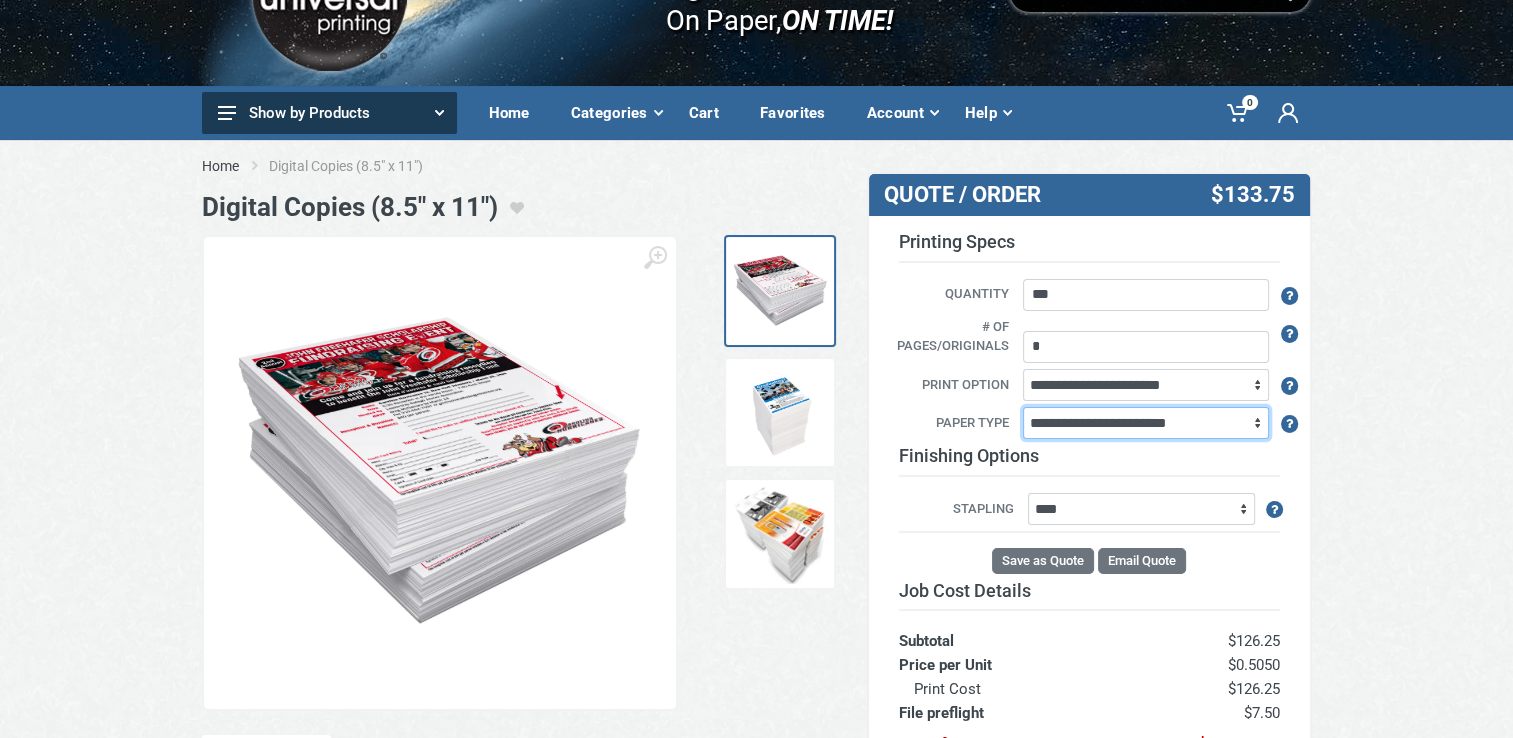 click on "**********" at bounding box center (1146, 423) 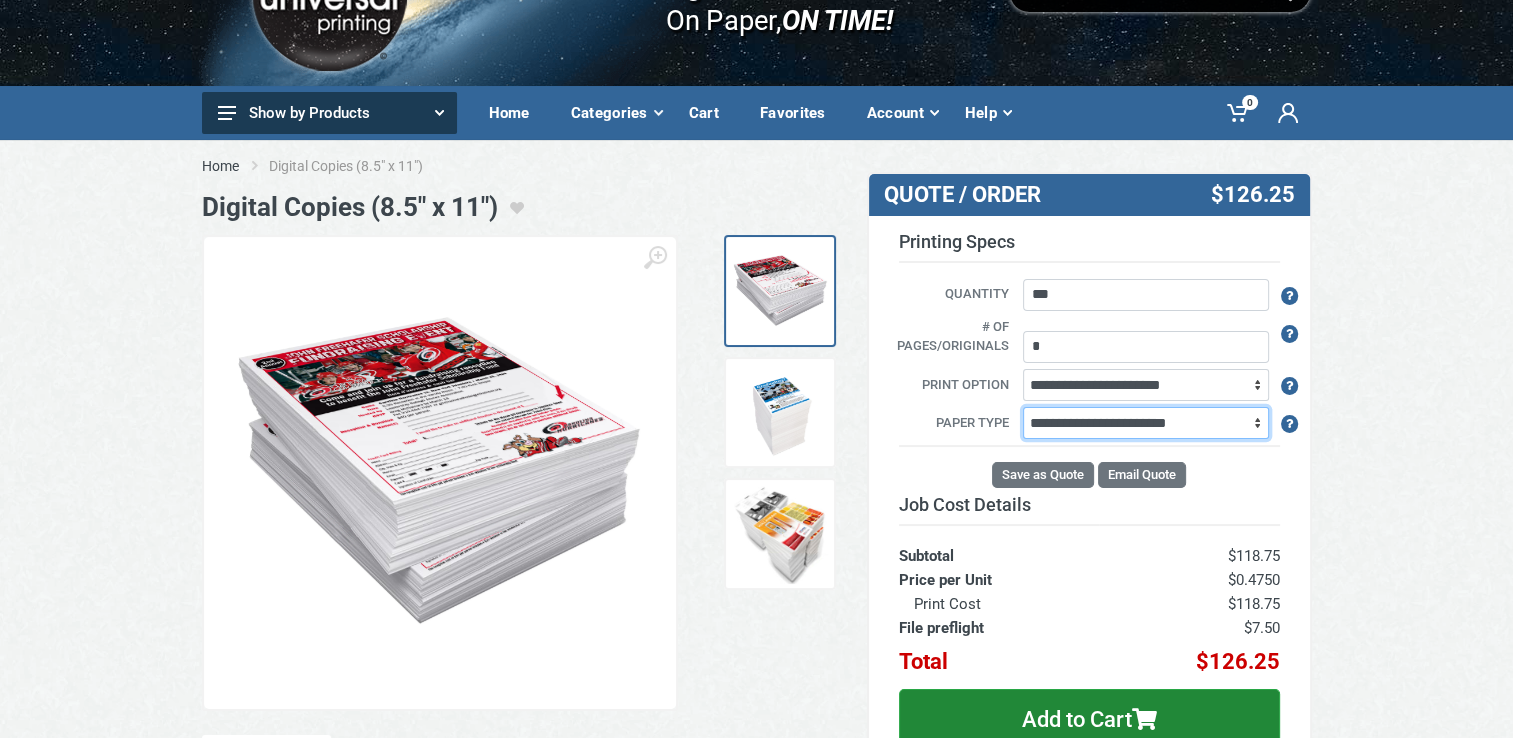 scroll, scrollTop: 200, scrollLeft: 0, axis: vertical 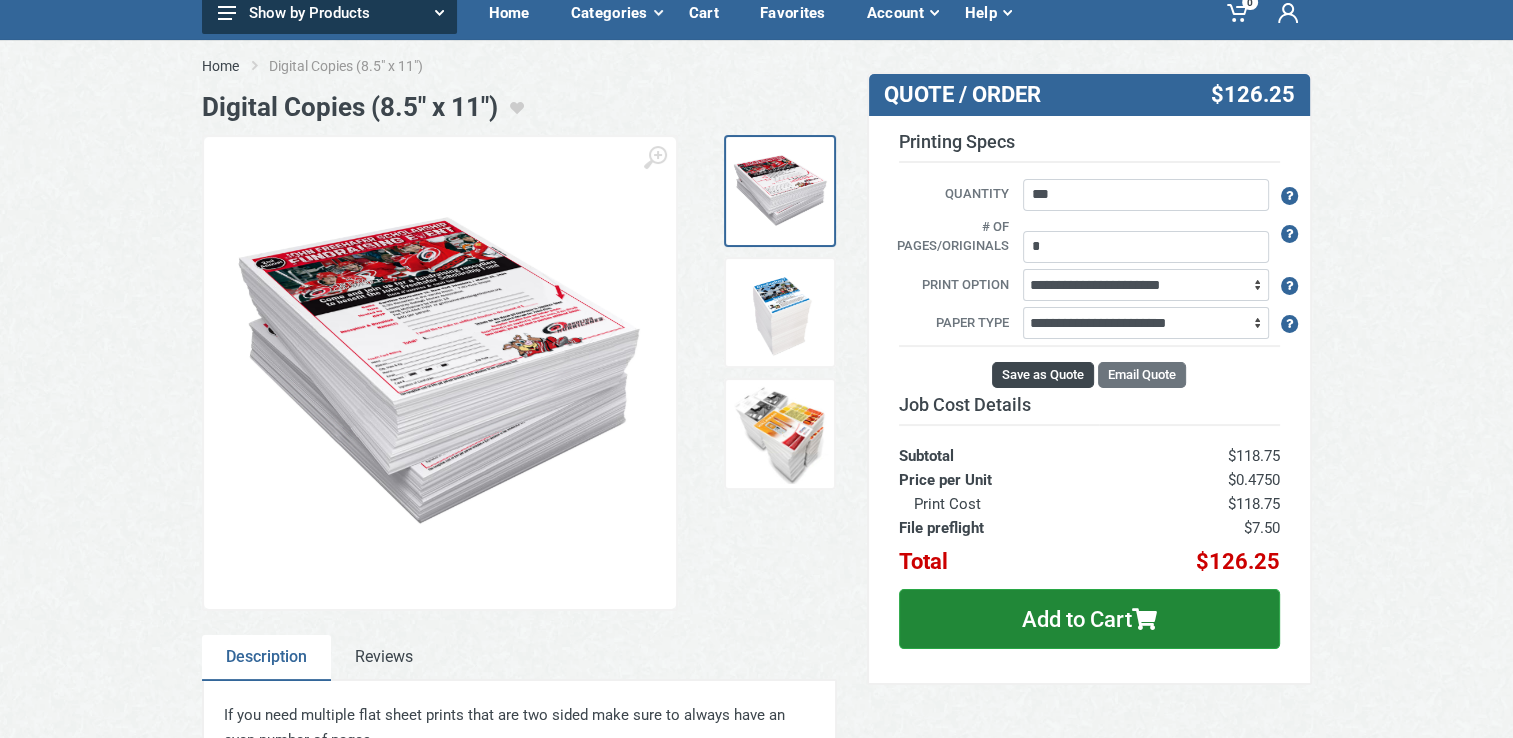 click on "Save as Quote" at bounding box center (1043, 375) 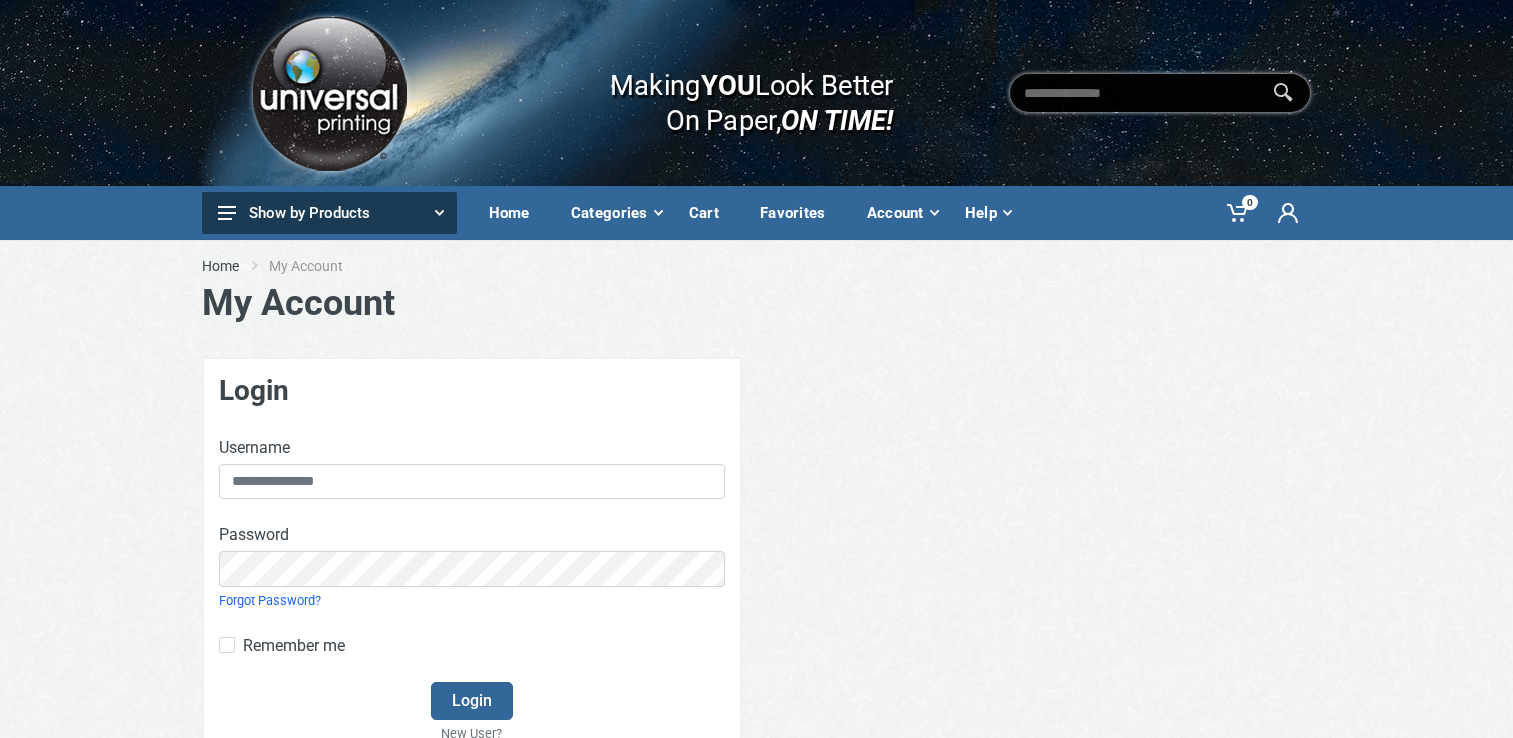 scroll, scrollTop: 0, scrollLeft: 0, axis: both 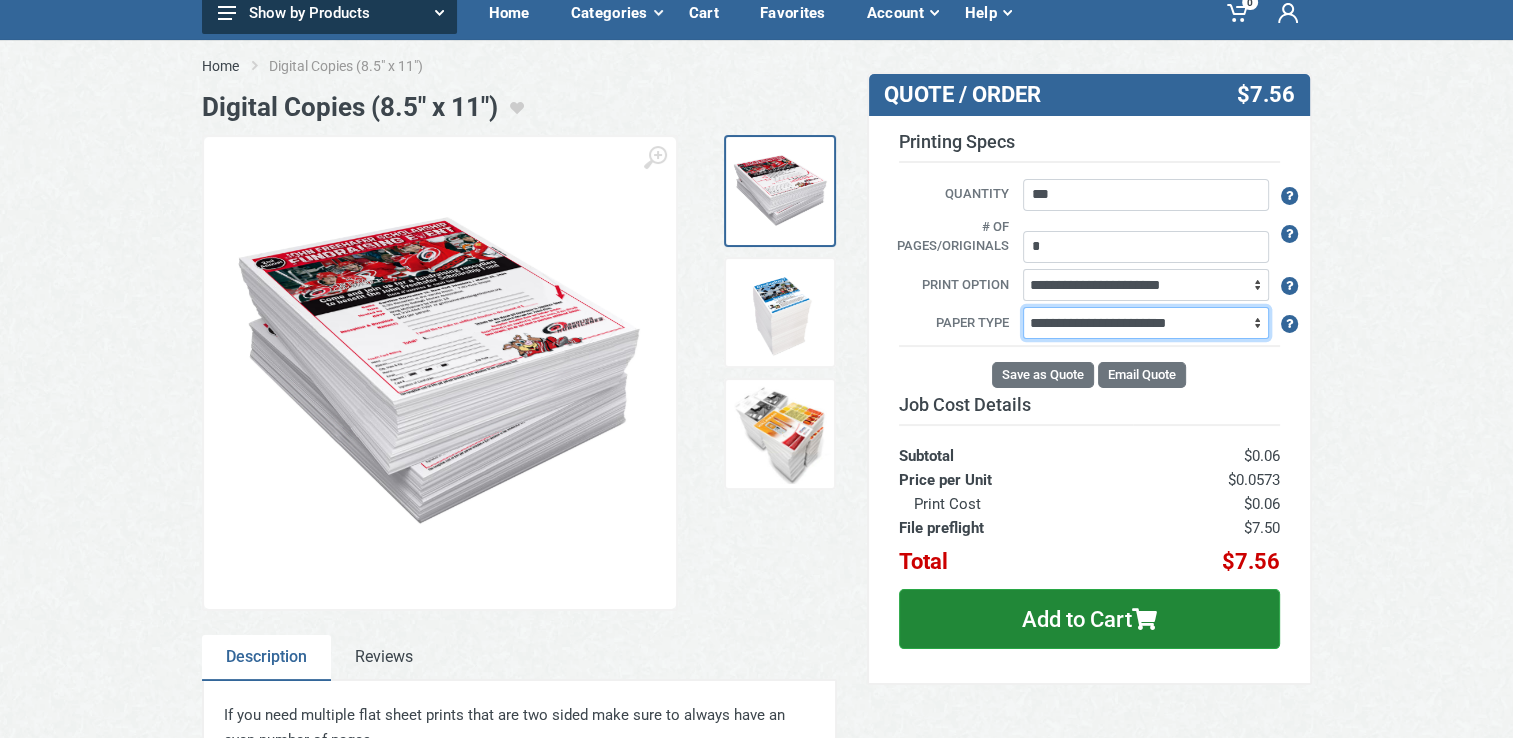 click on "**********" at bounding box center [1146, 323] 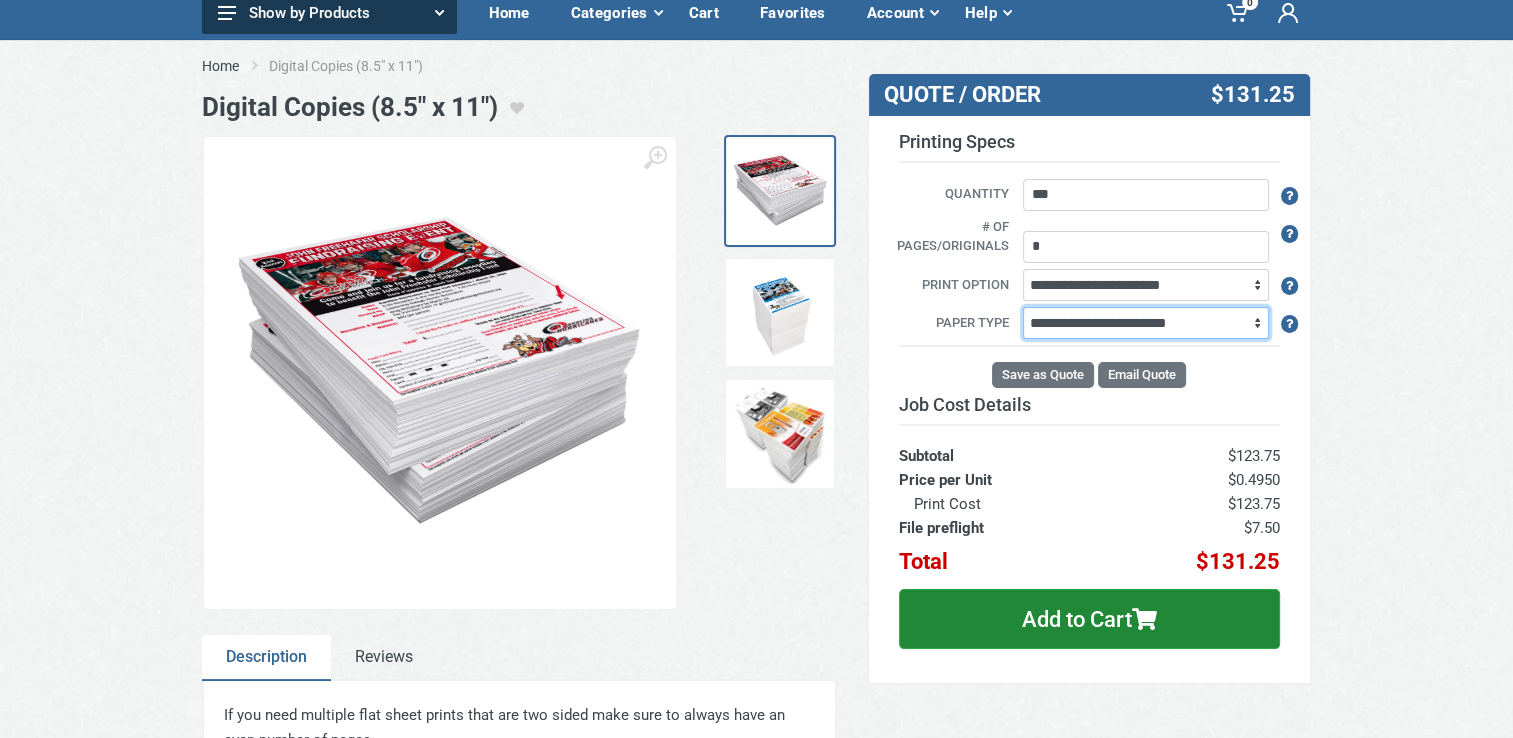 click on "**********" at bounding box center [1146, 323] 